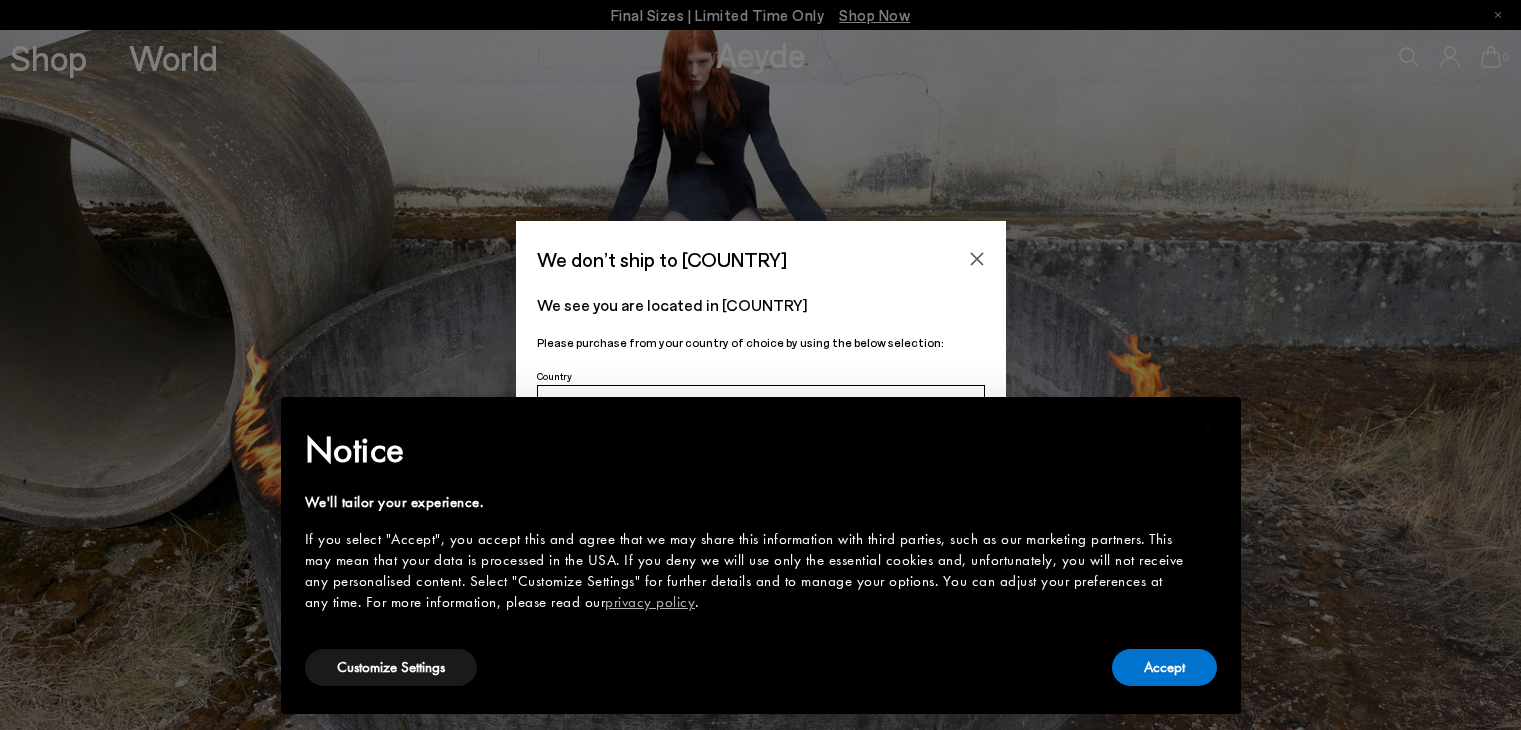 scroll, scrollTop: 0, scrollLeft: 0, axis: both 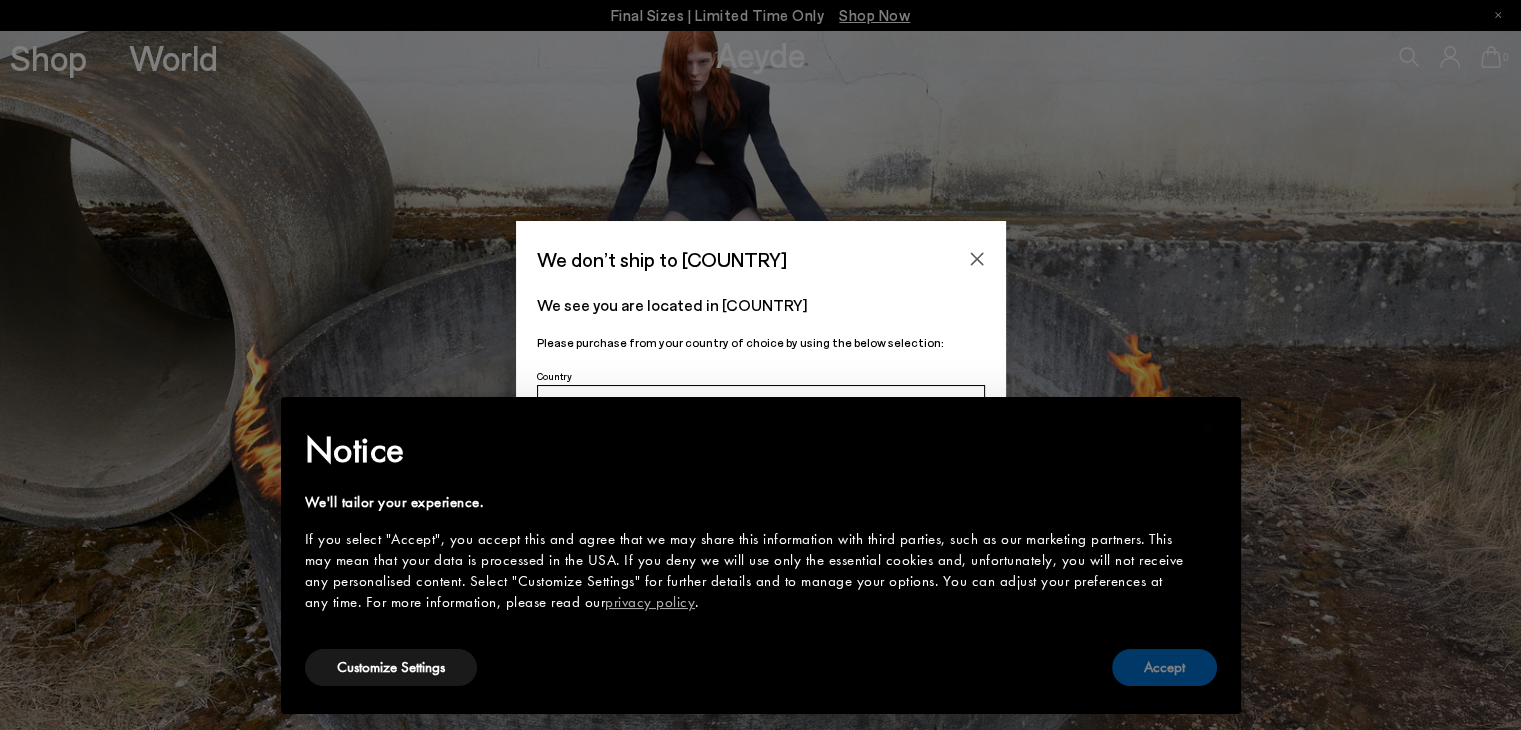 click on "Accept" at bounding box center [1164, 667] 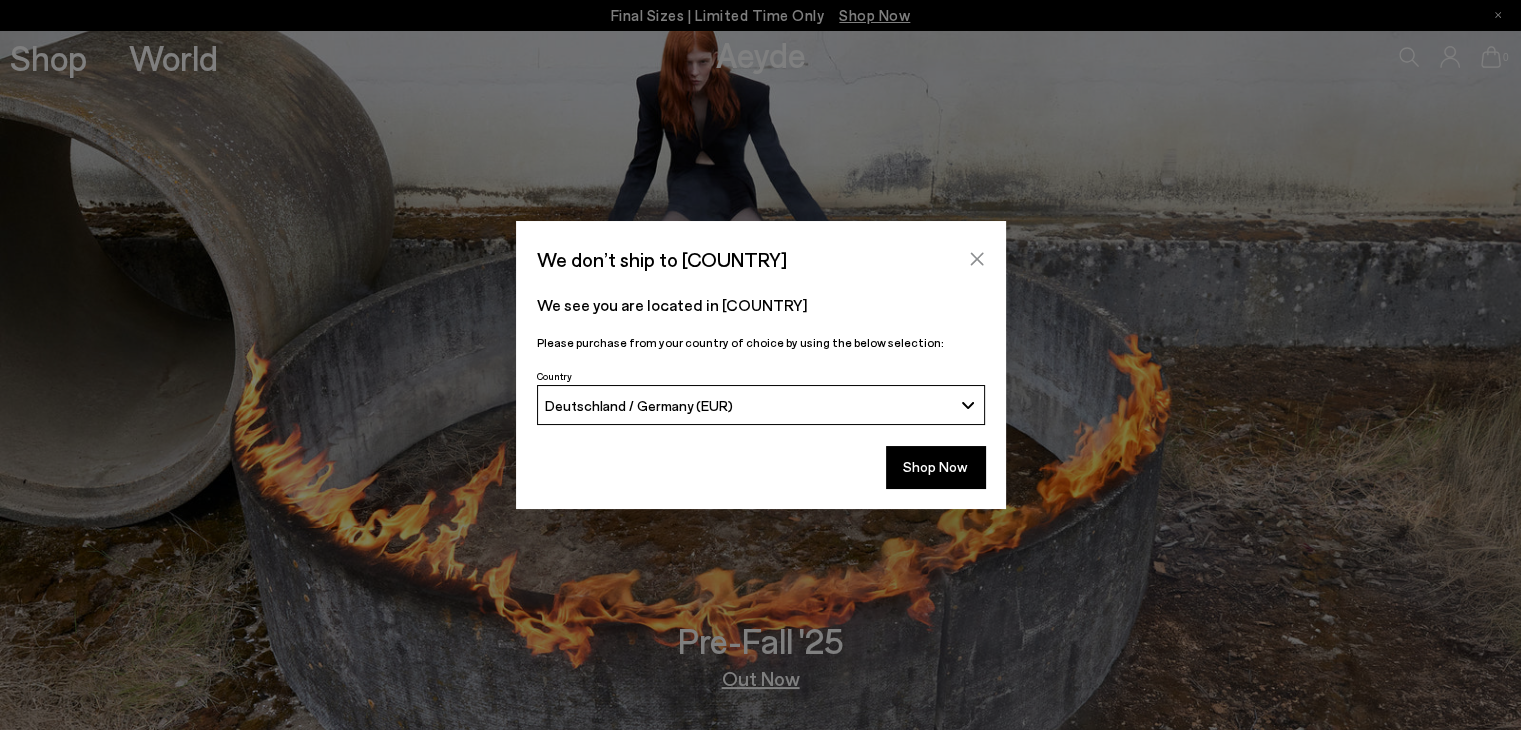 click 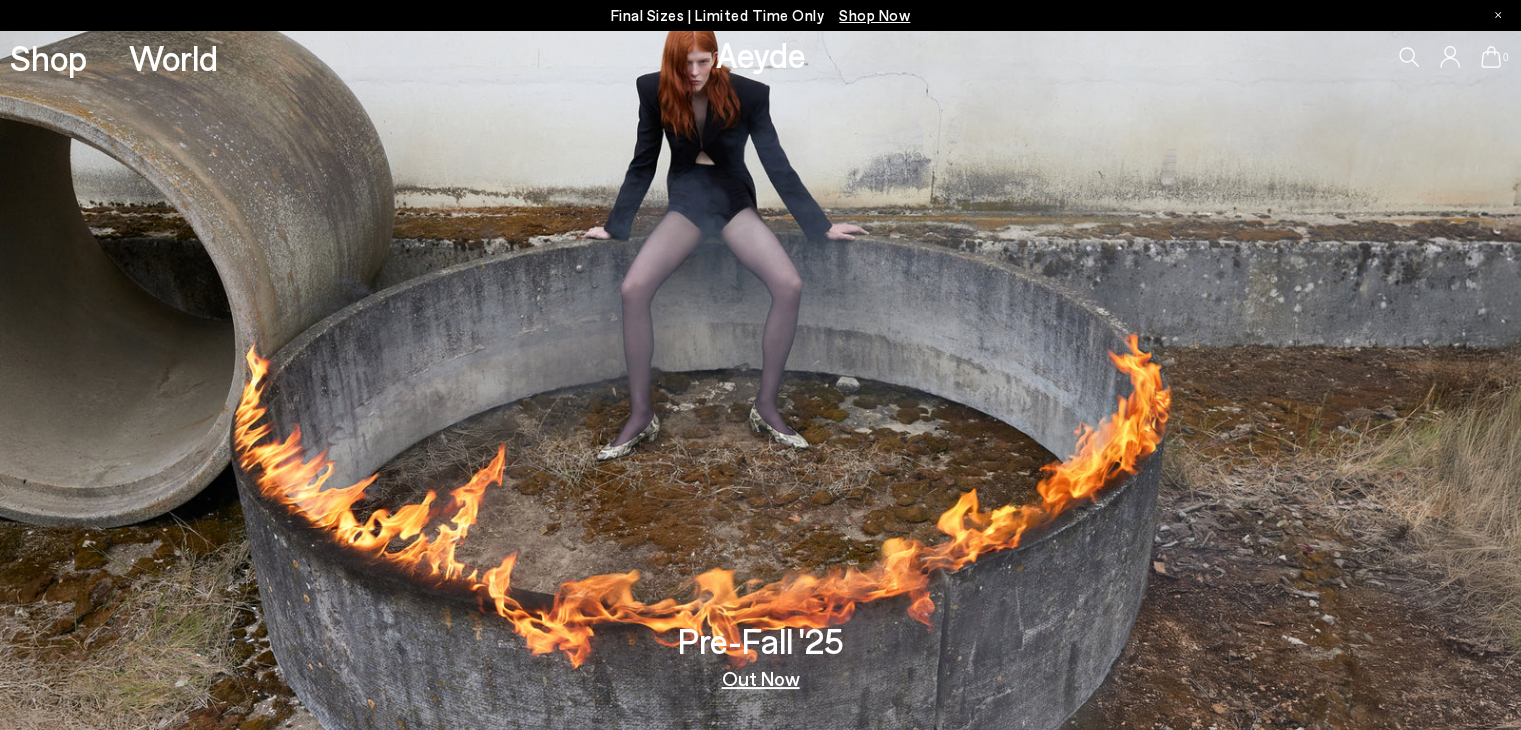 scroll, scrollTop: 0, scrollLeft: 0, axis: both 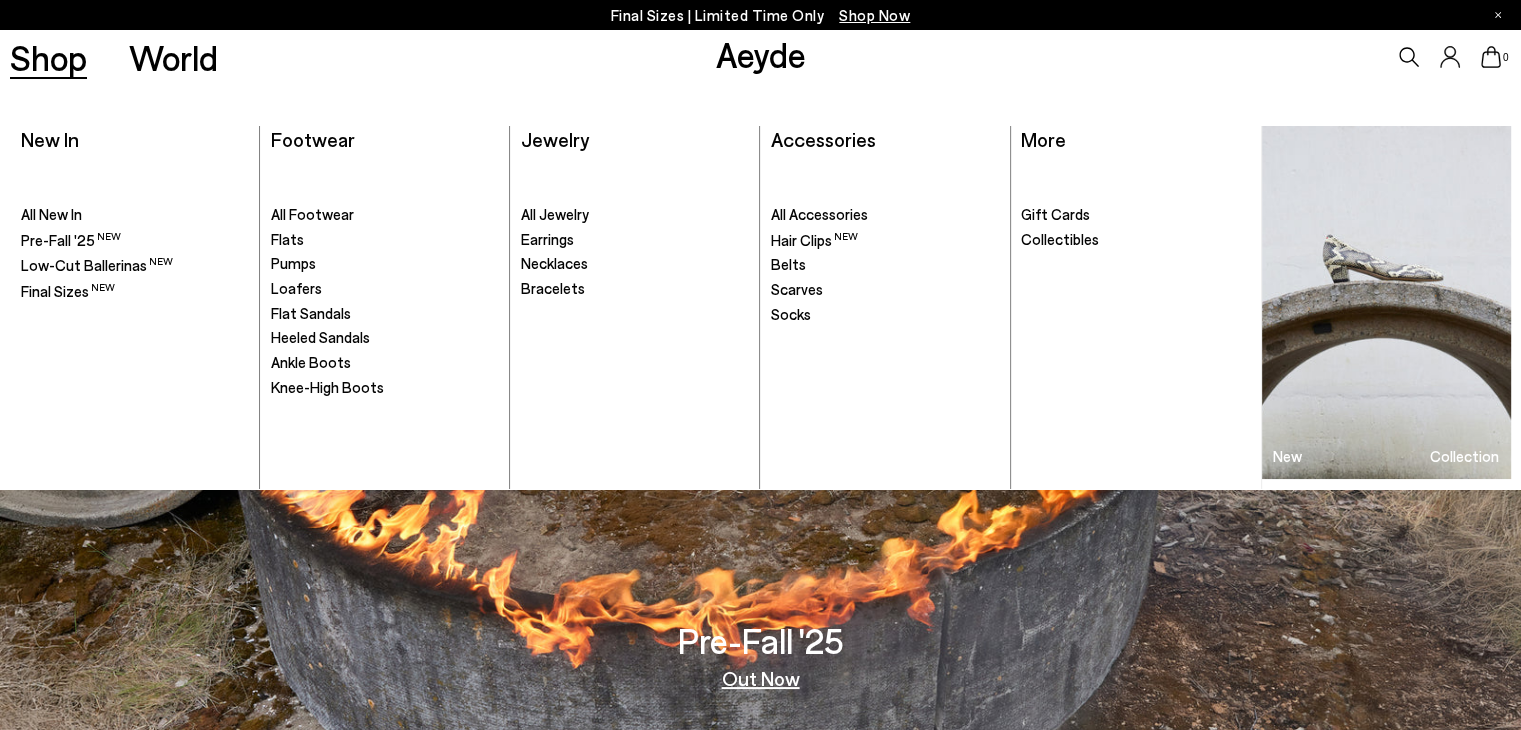 click on "Shop" at bounding box center (48, 57) 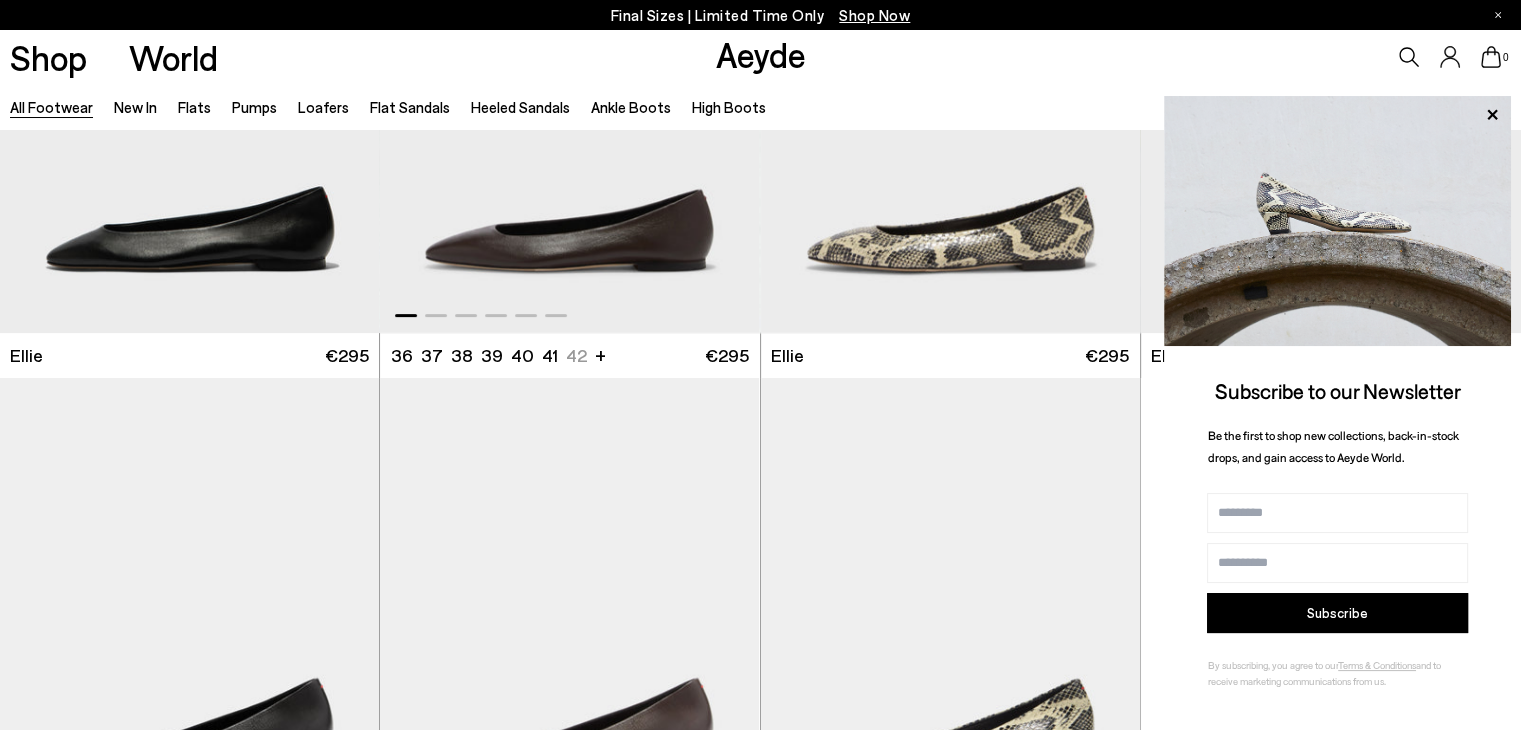 scroll, scrollTop: 0, scrollLeft: 0, axis: both 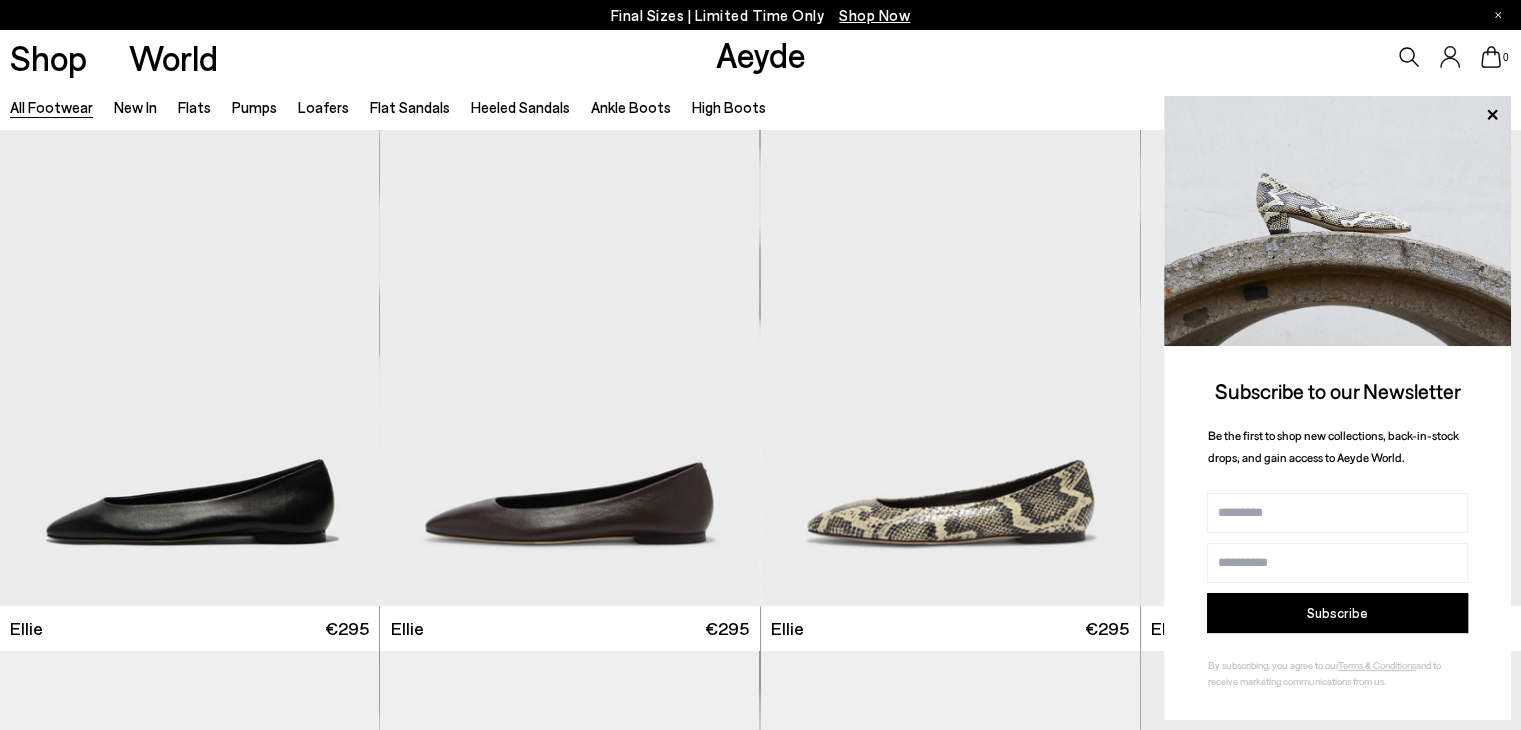 click on "Aeyde" at bounding box center [761, 54] 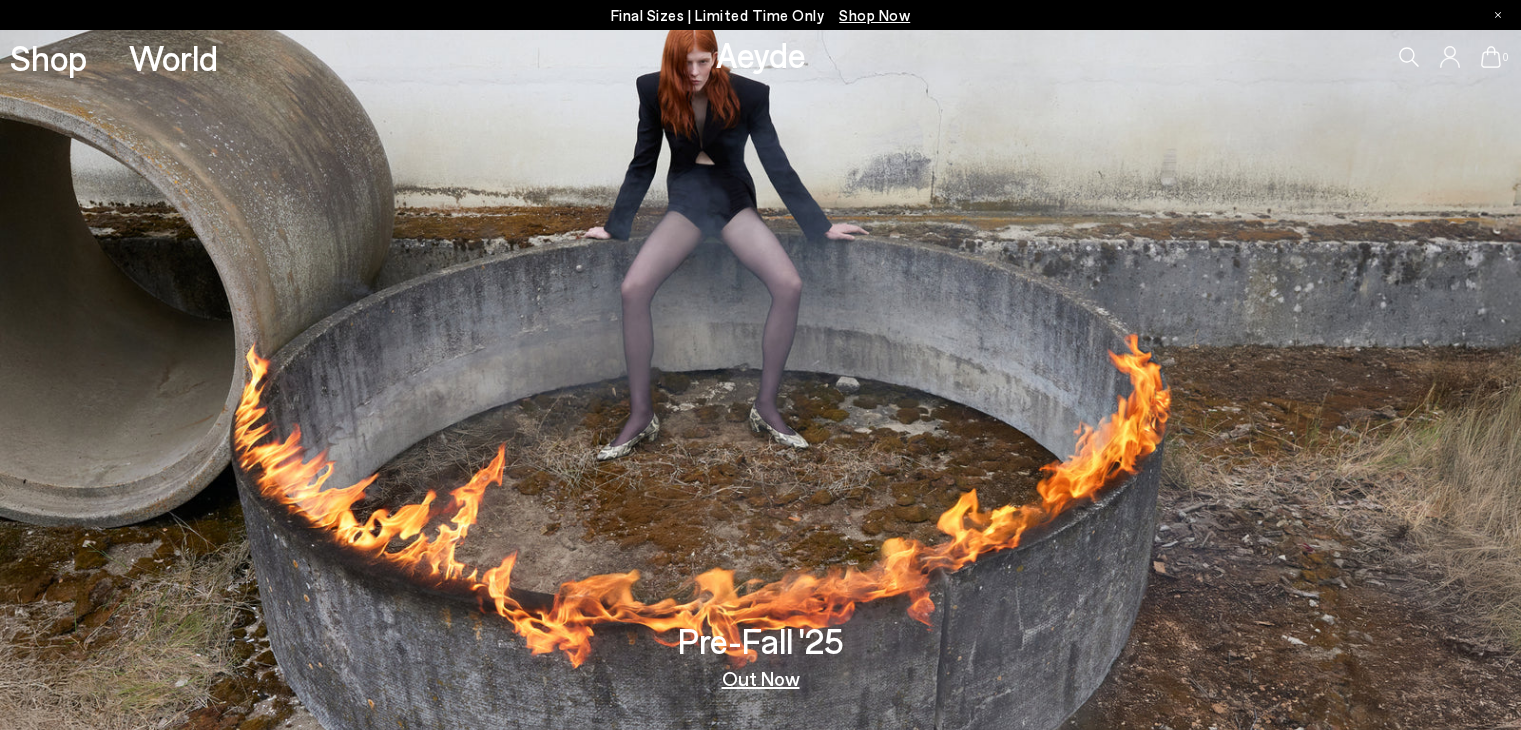scroll, scrollTop: 0, scrollLeft: 0, axis: both 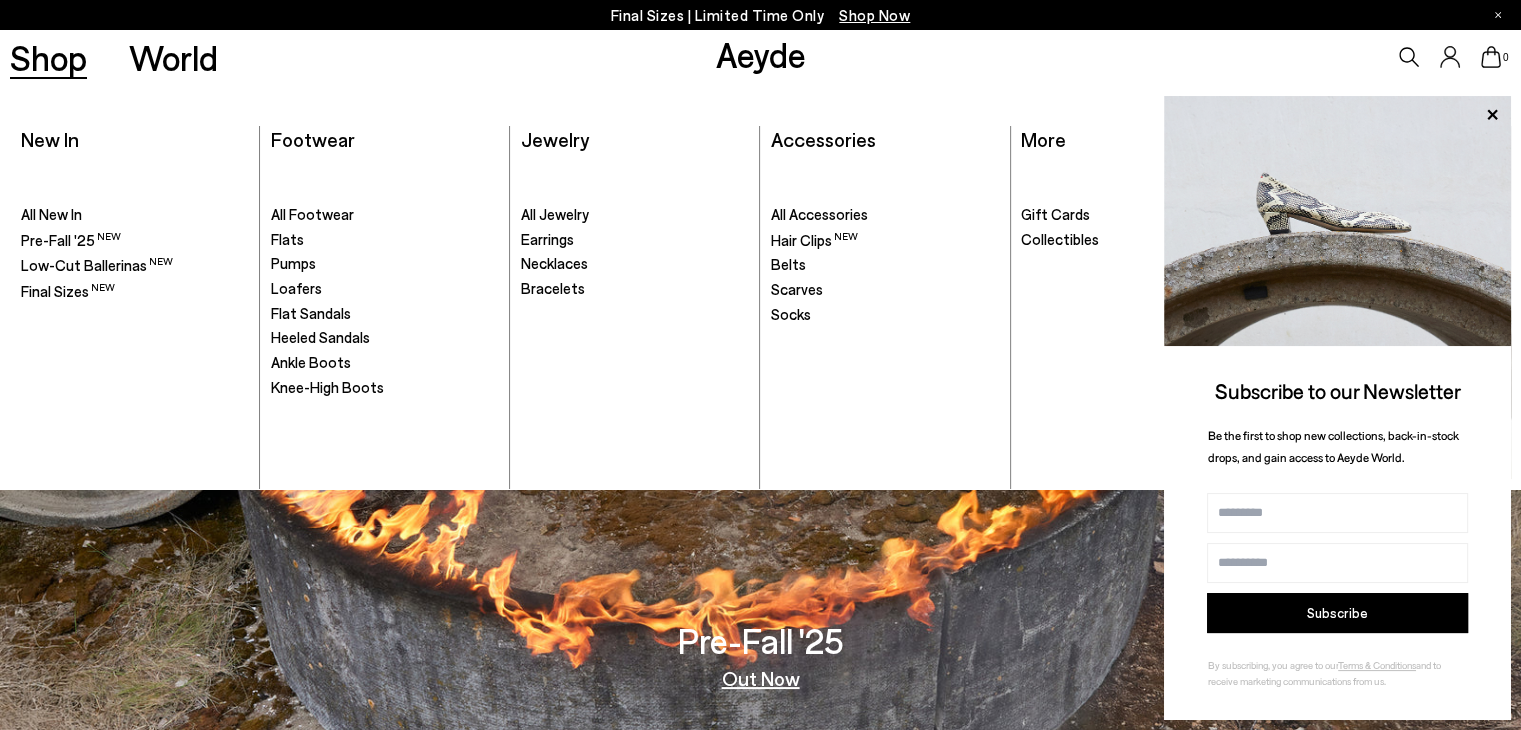 click on "Shop" at bounding box center (48, 57) 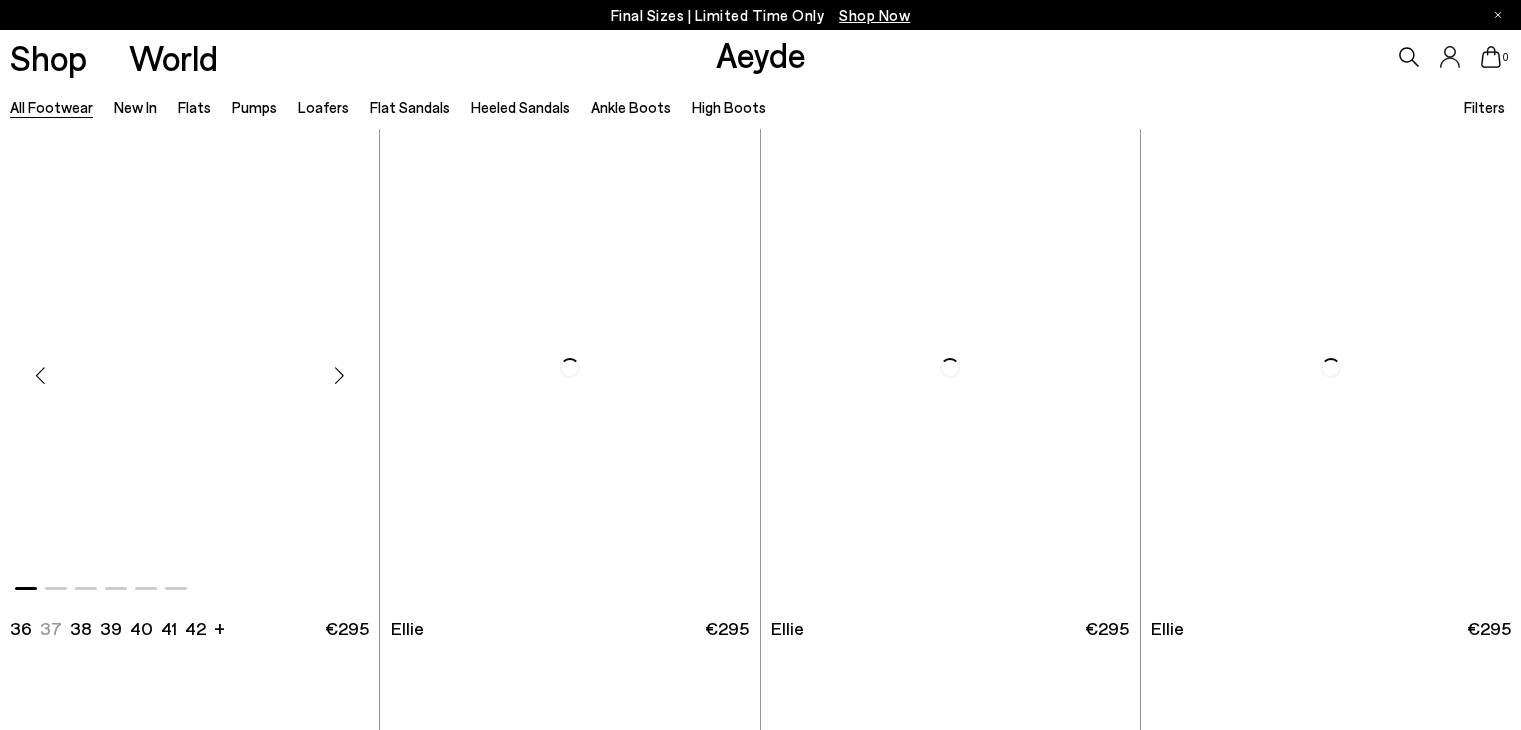 scroll, scrollTop: 0, scrollLeft: 0, axis: both 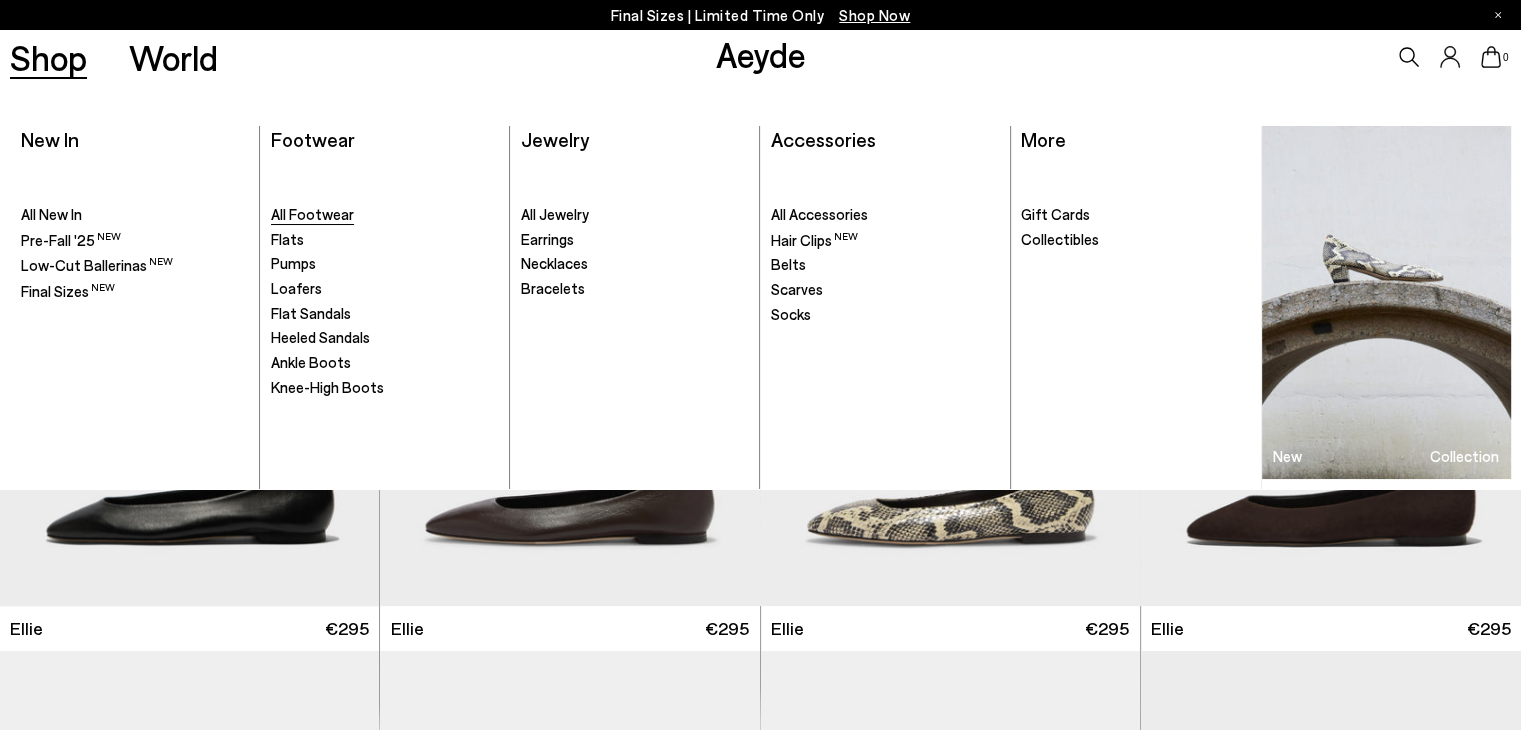 click on "All Footwear" at bounding box center [312, 214] 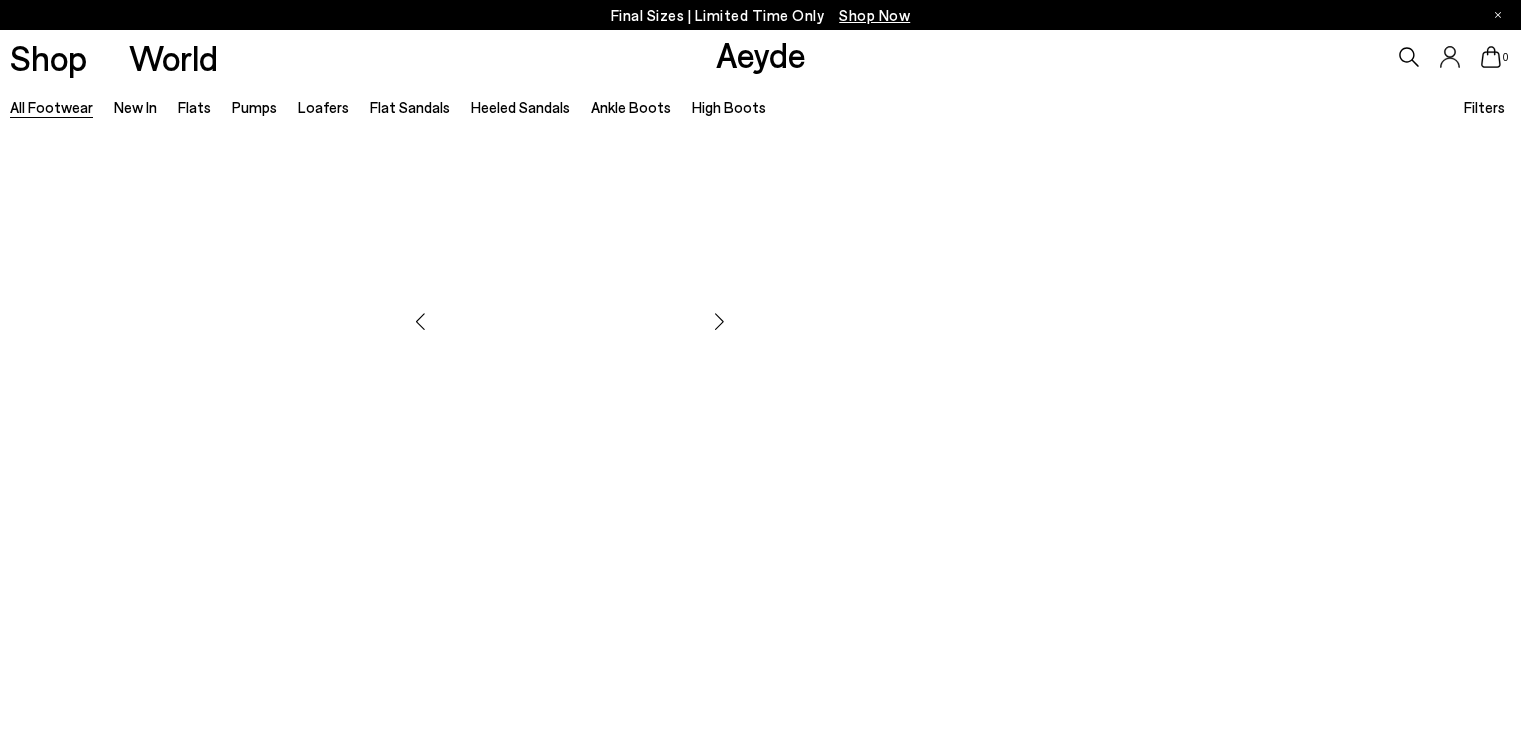 scroll, scrollTop: 0, scrollLeft: 0, axis: both 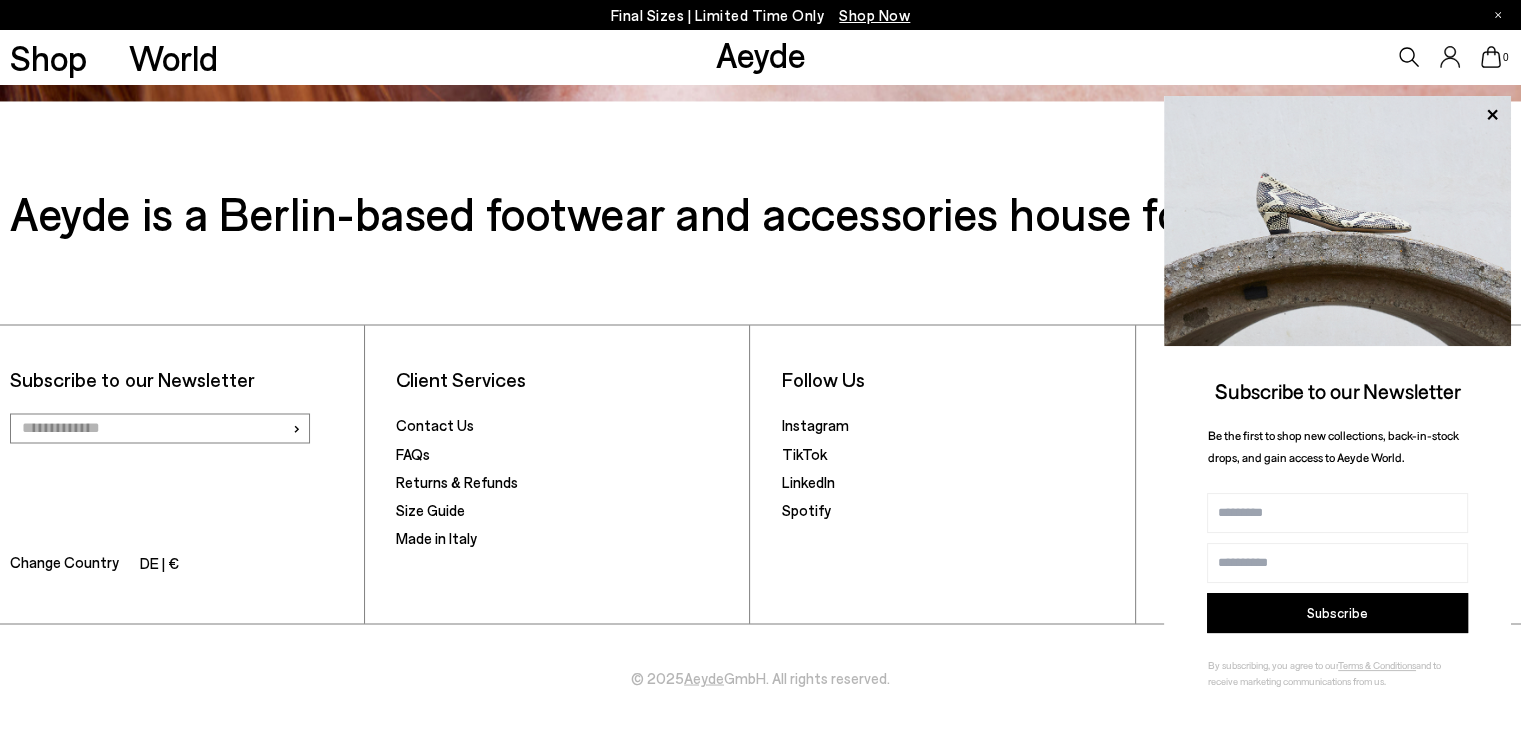 click at bounding box center (760, 751) 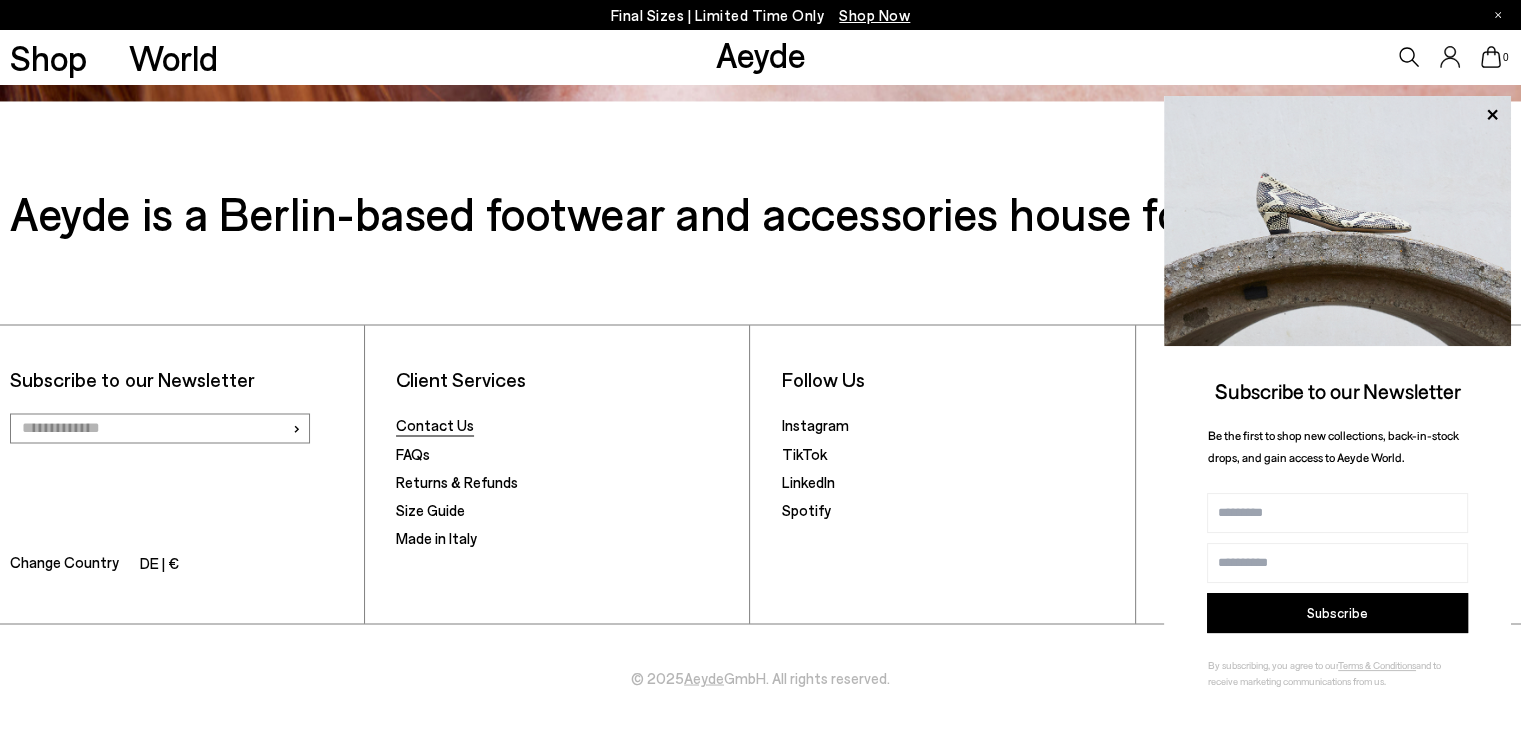 click on "Contact Us" at bounding box center (435, 425) 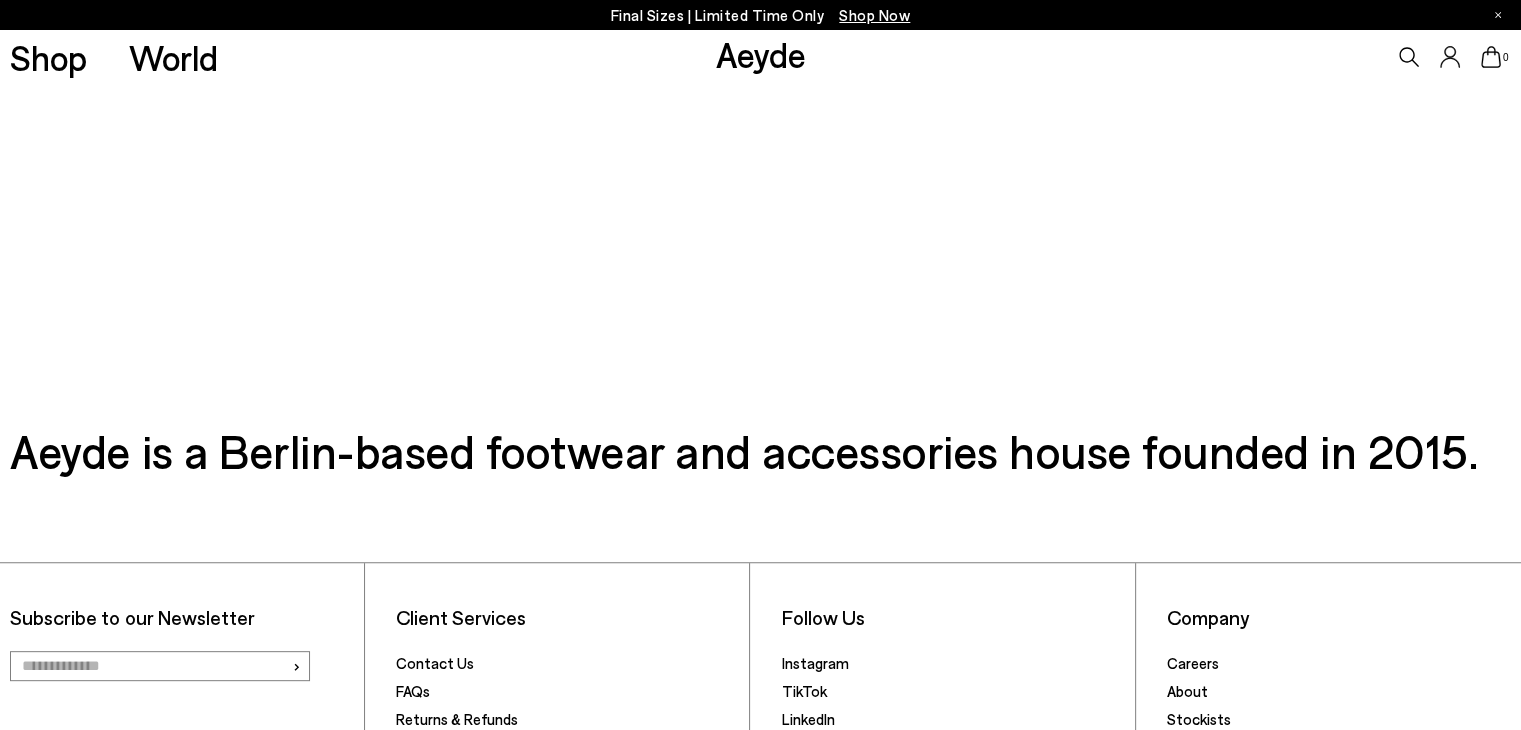 scroll, scrollTop: 800, scrollLeft: 0, axis: vertical 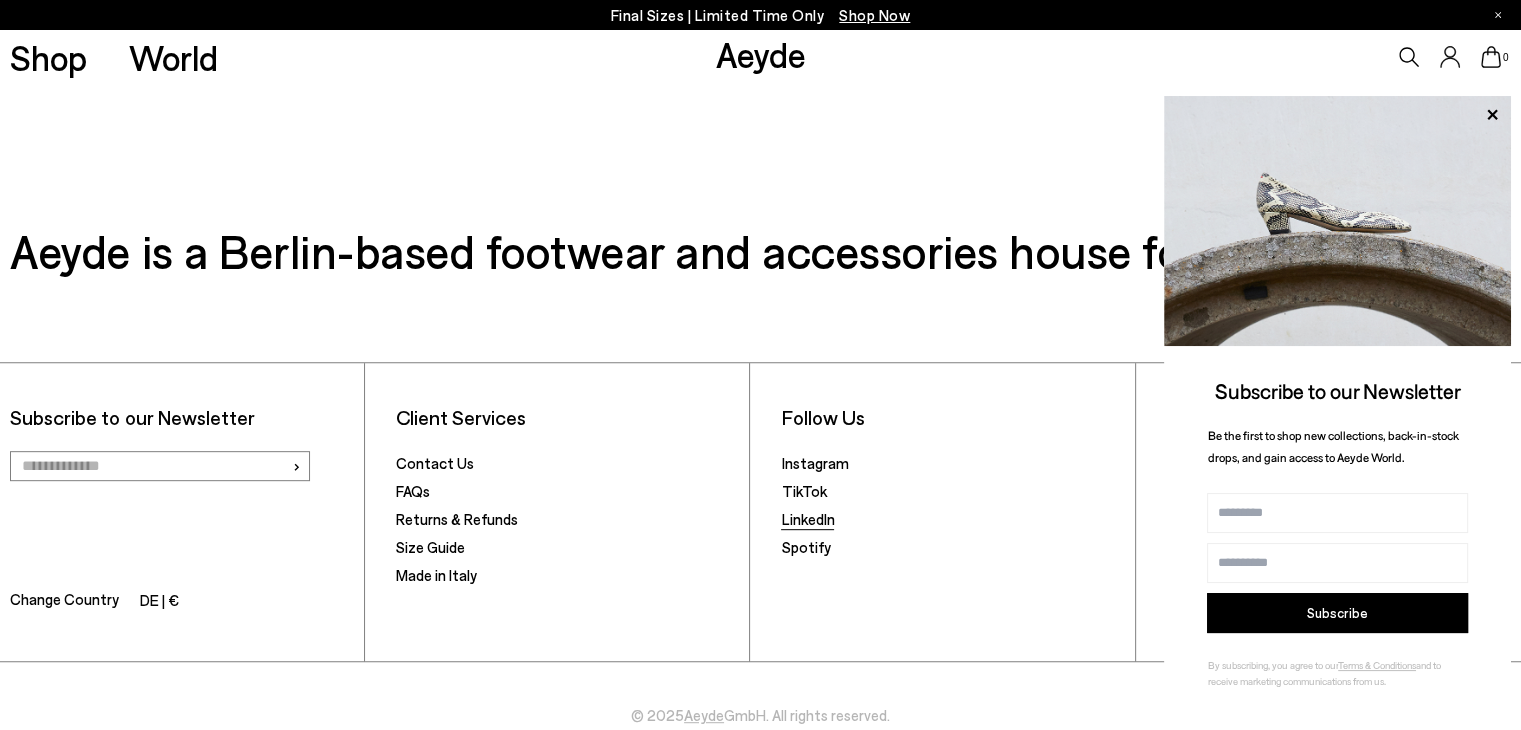 click on "LinkedIn" at bounding box center (807, 519) 